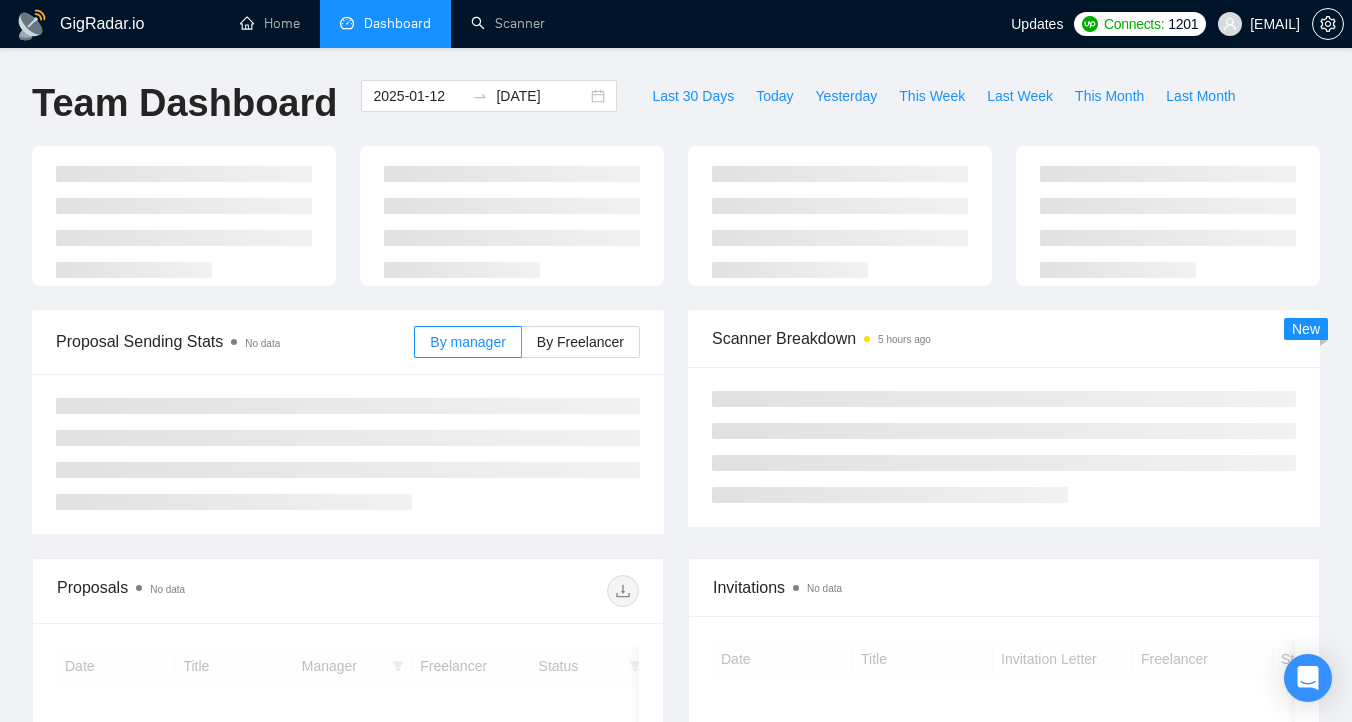 scroll, scrollTop: 0, scrollLeft: 0, axis: both 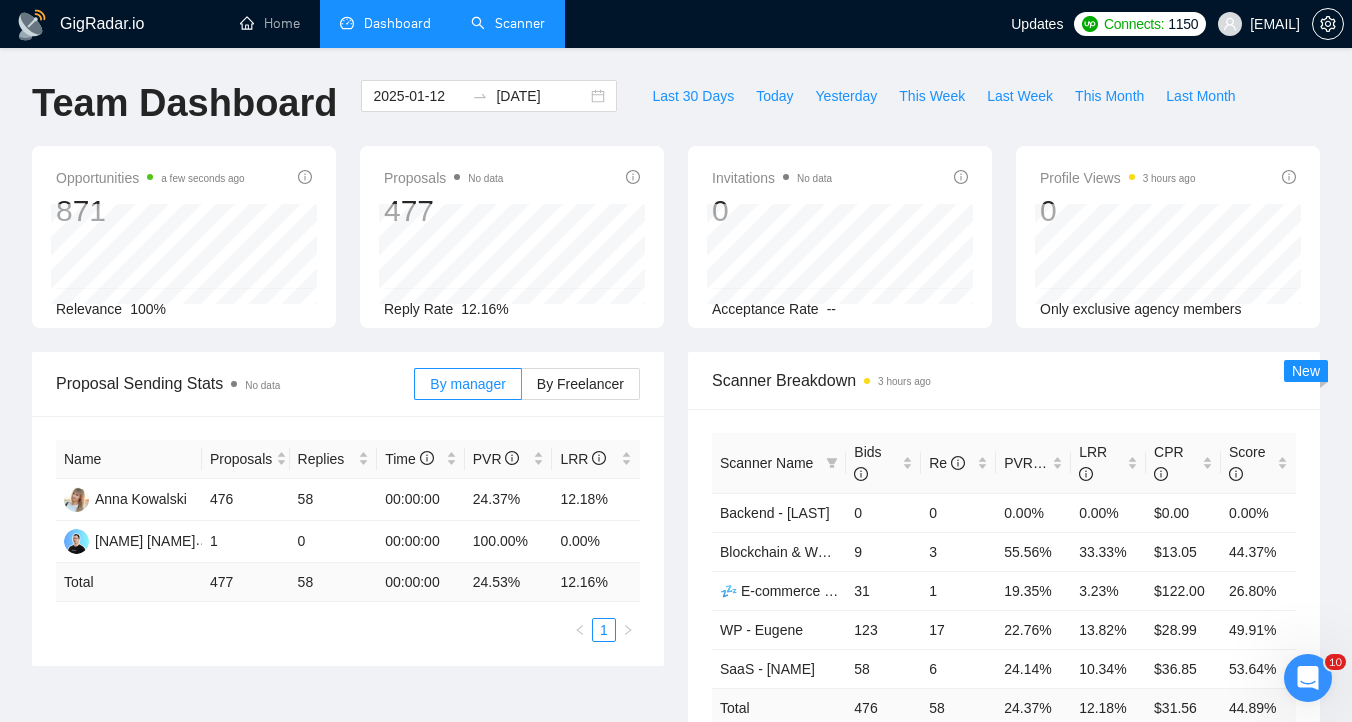 click on "Scanner" at bounding box center [508, 23] 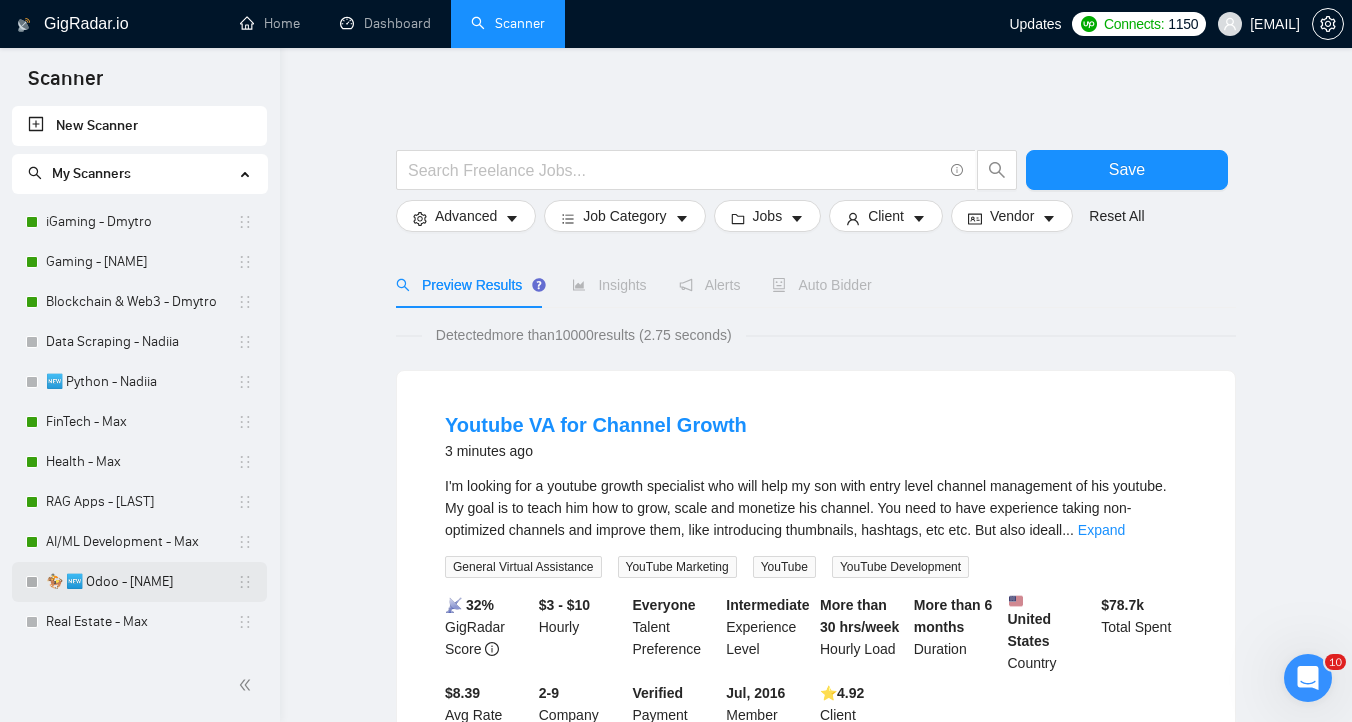 scroll, scrollTop: 1, scrollLeft: 0, axis: vertical 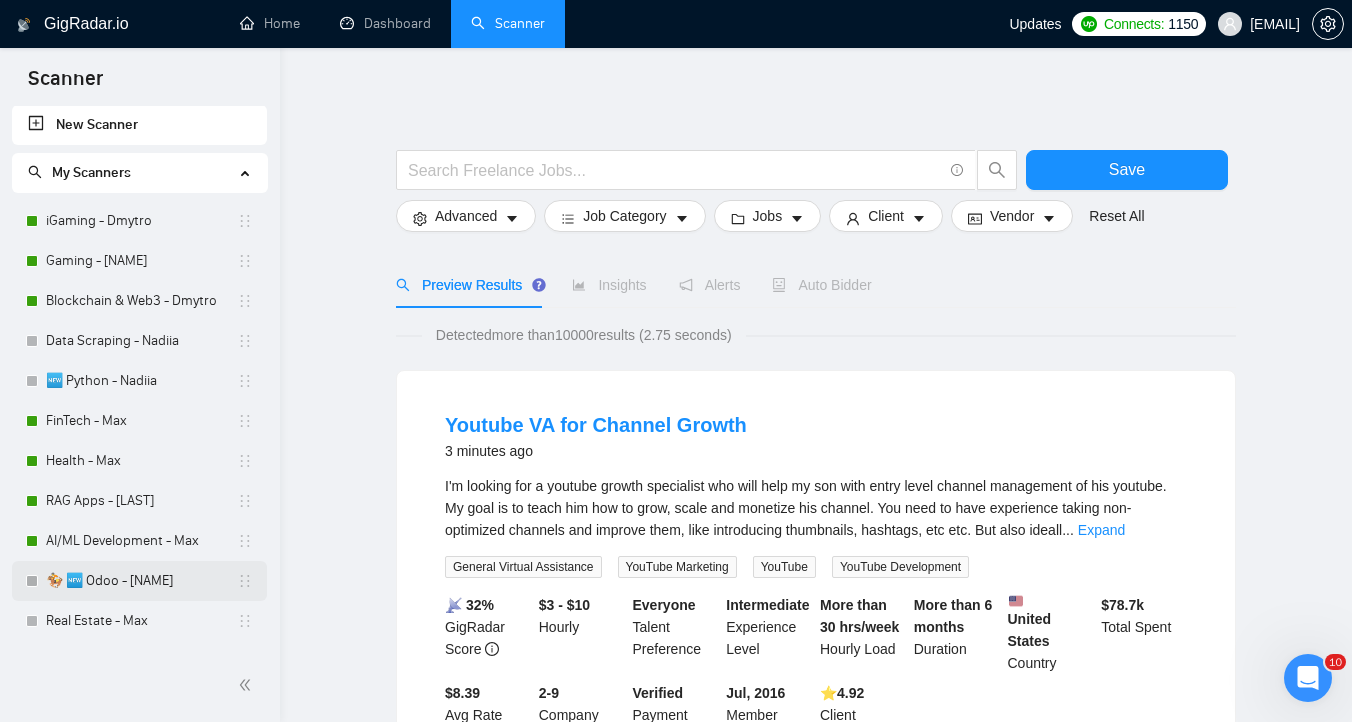 click on "🏇 🆕 Odoo - [NAME]" at bounding box center [141, 581] 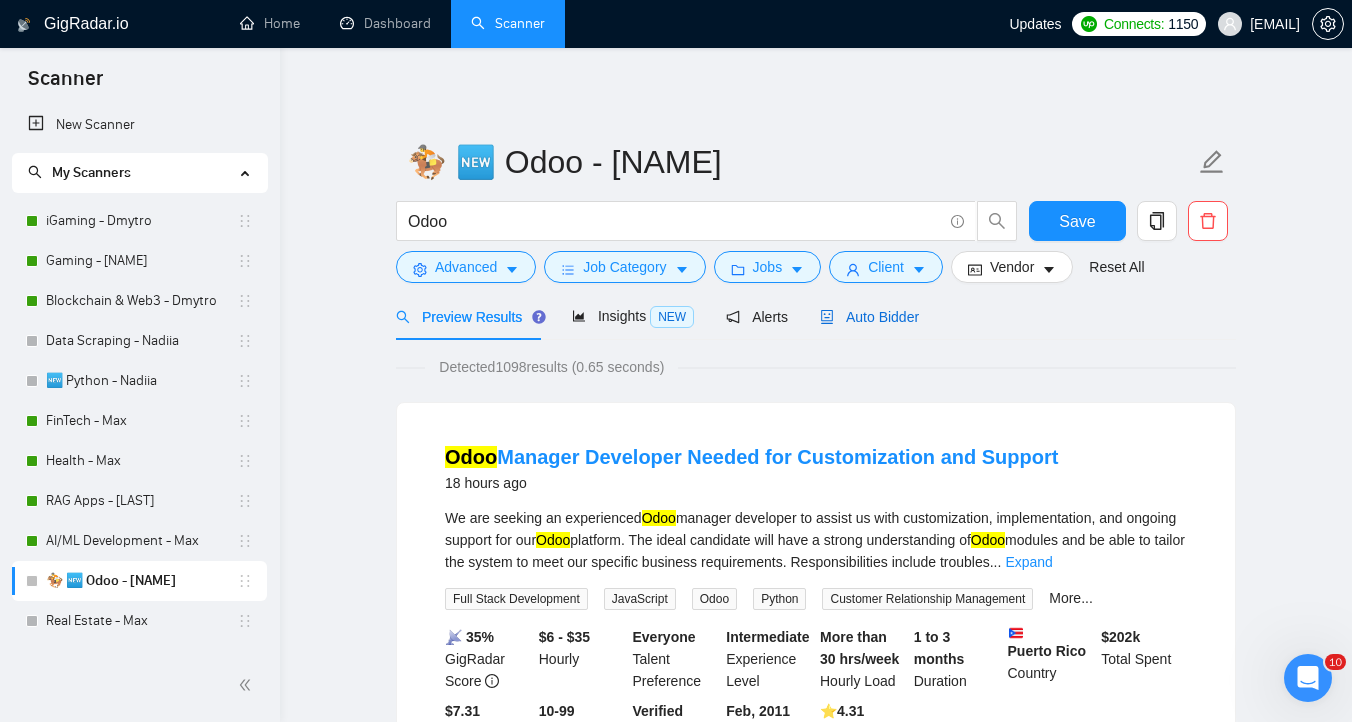 click on "Auto Bidder" at bounding box center [869, 317] 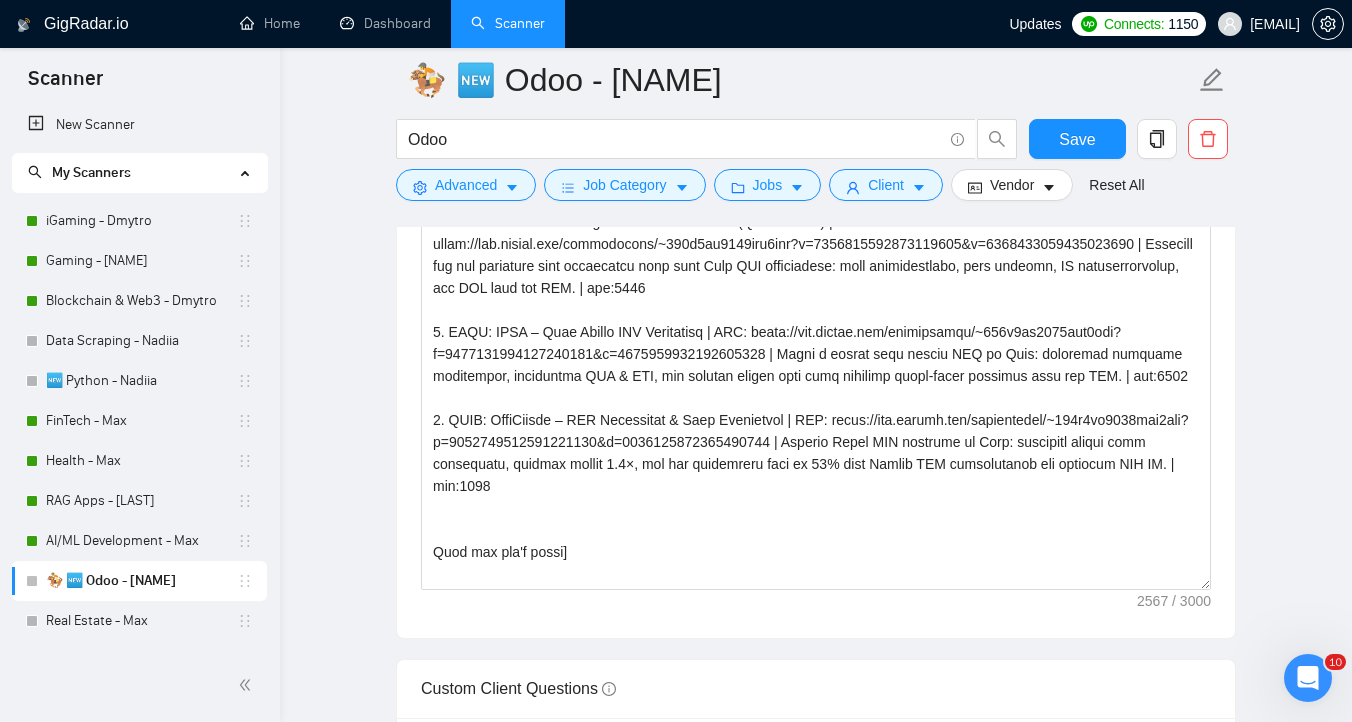 scroll, scrollTop: 2432, scrollLeft: 0, axis: vertical 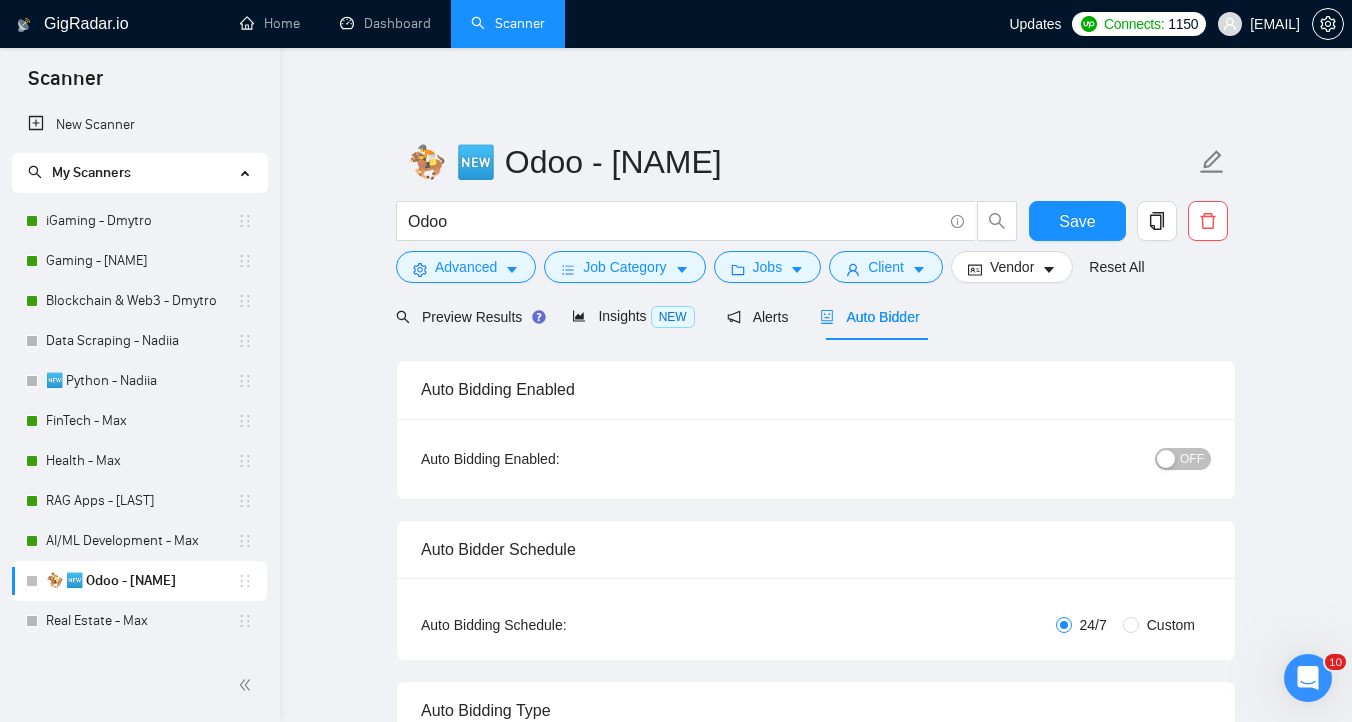 click on "OFF" at bounding box center [1192, 459] 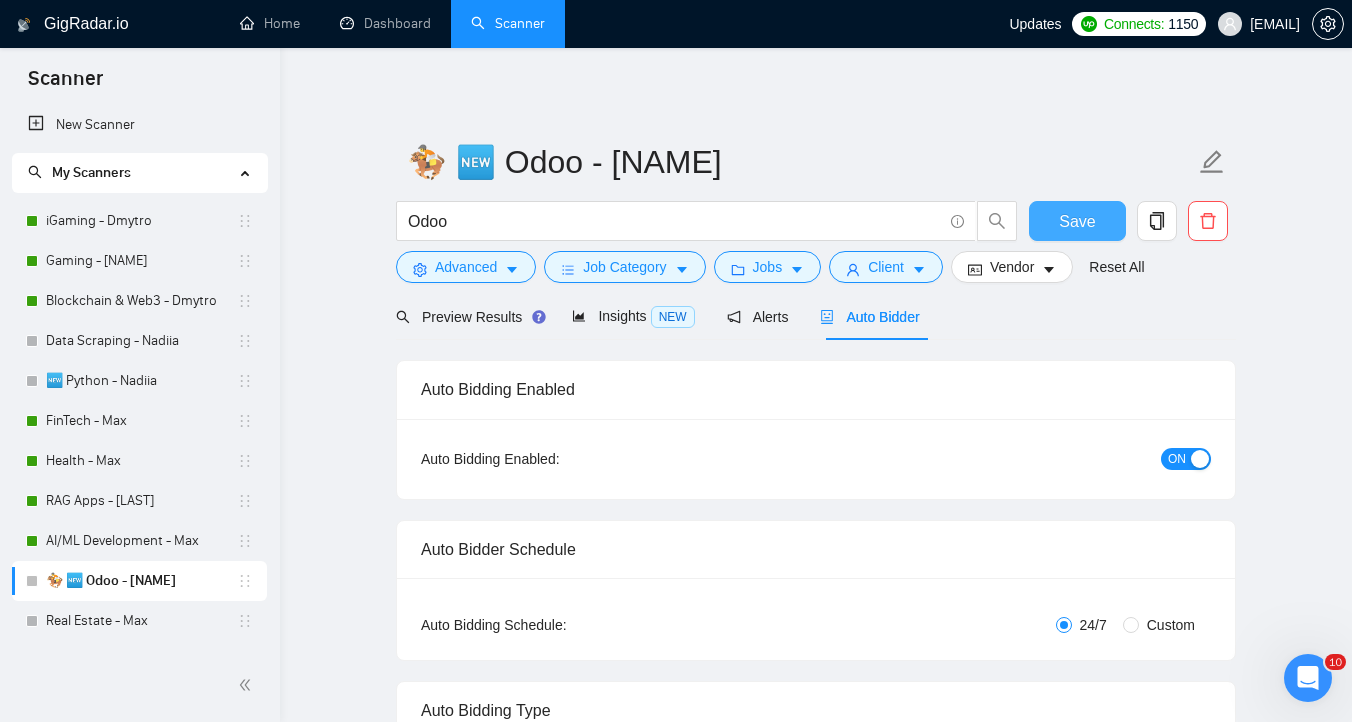 click on "Save" at bounding box center [1077, 221] 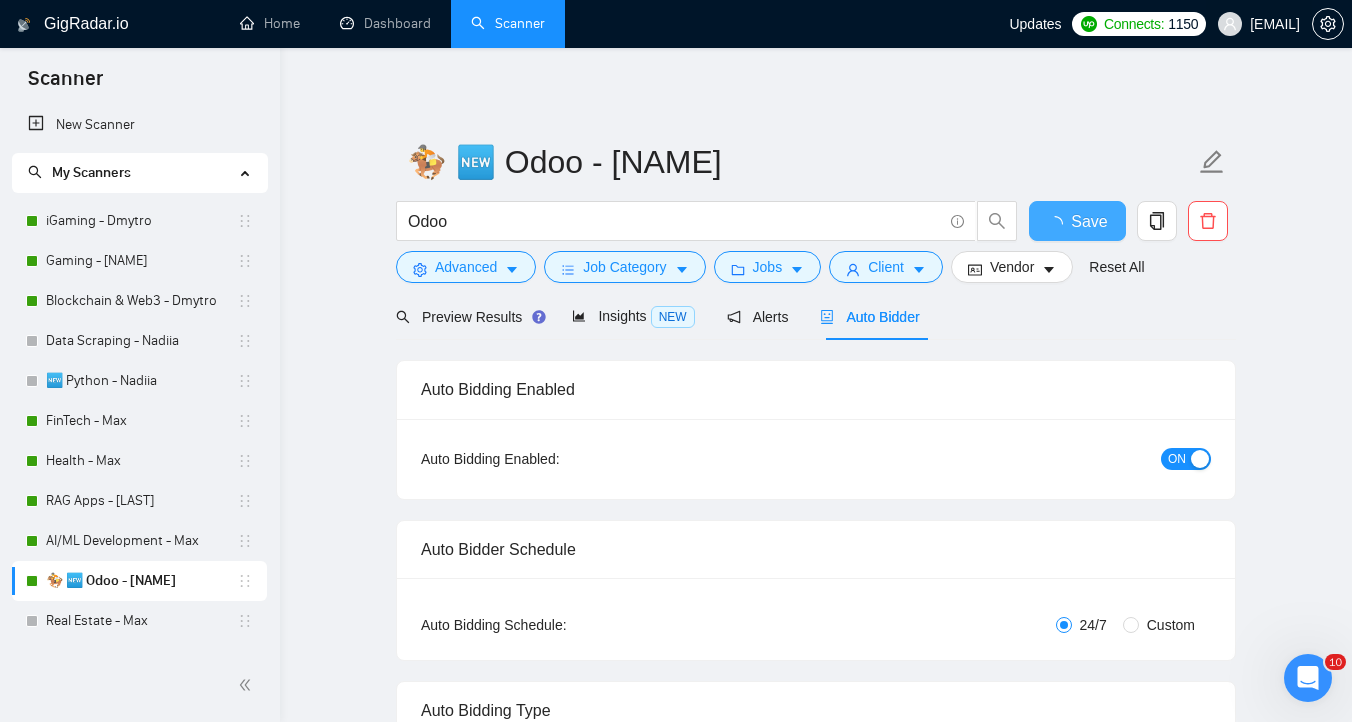 type 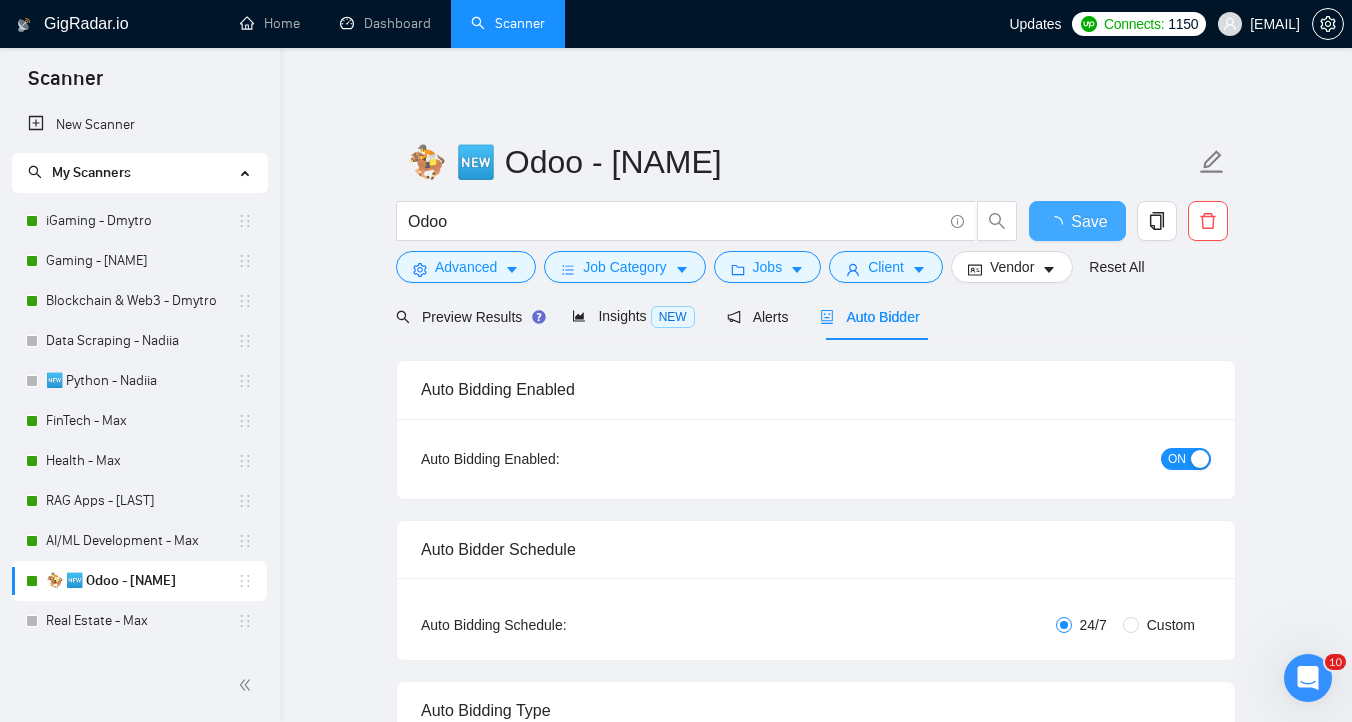 checkbox on "true" 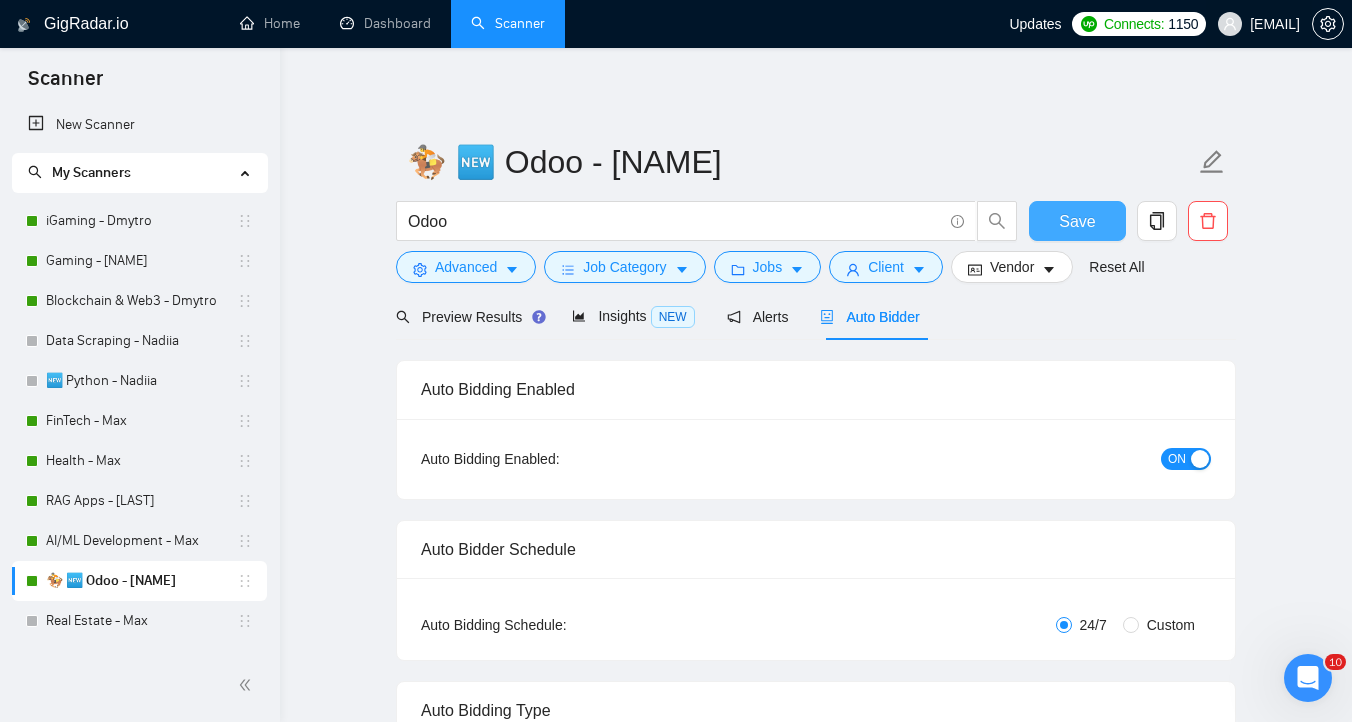 type 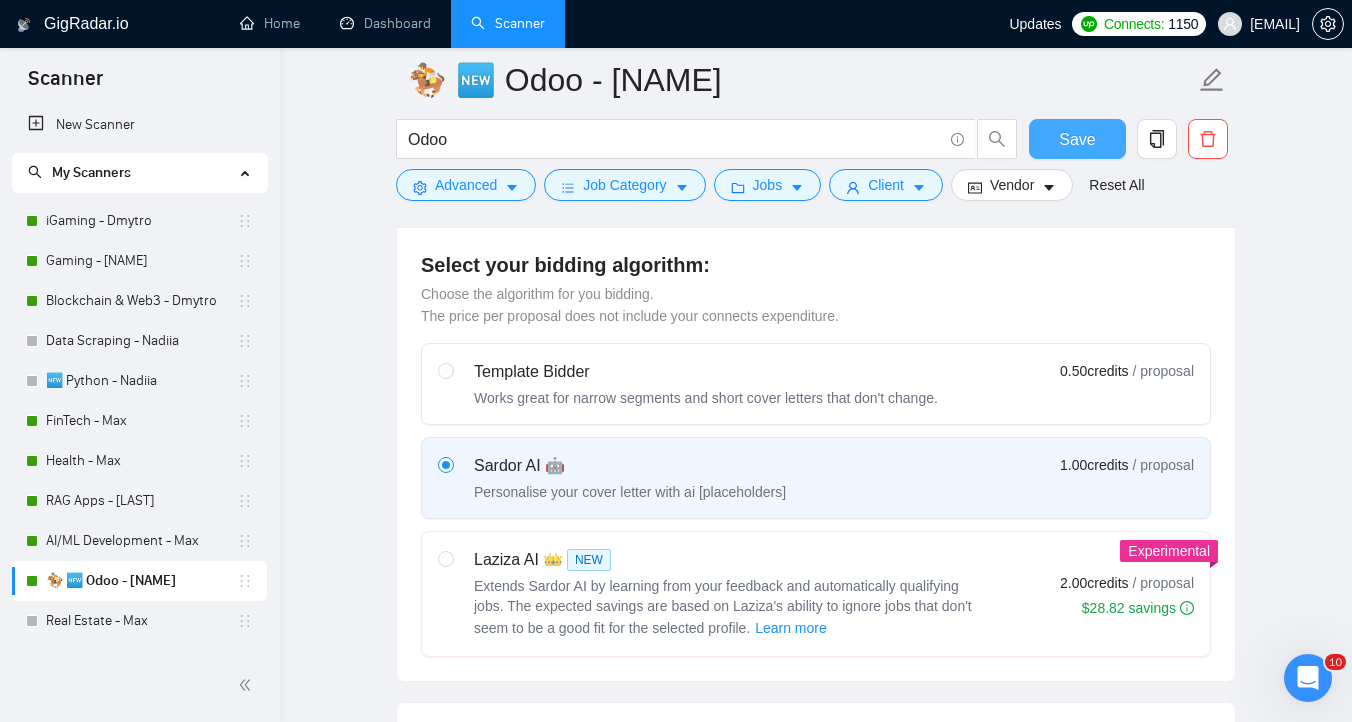 scroll, scrollTop: 0, scrollLeft: 0, axis: both 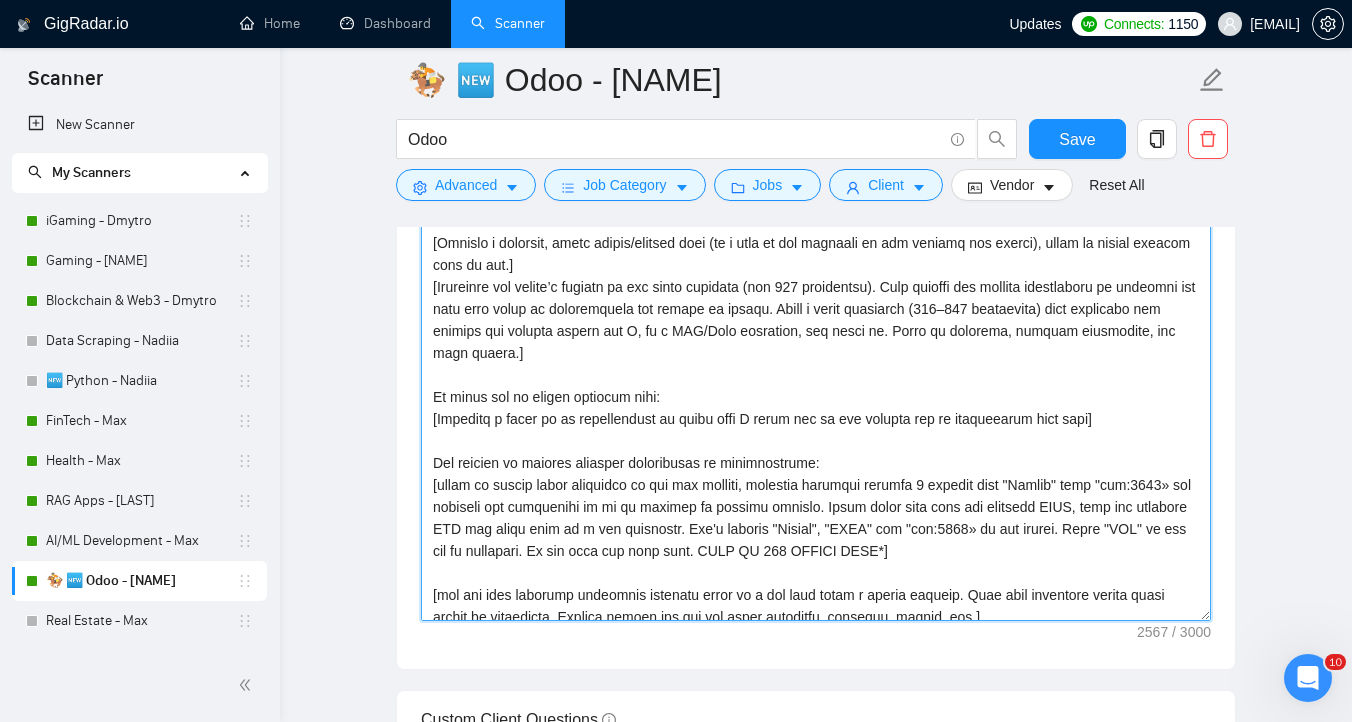click on "Cover letter template:" at bounding box center (816, 396) 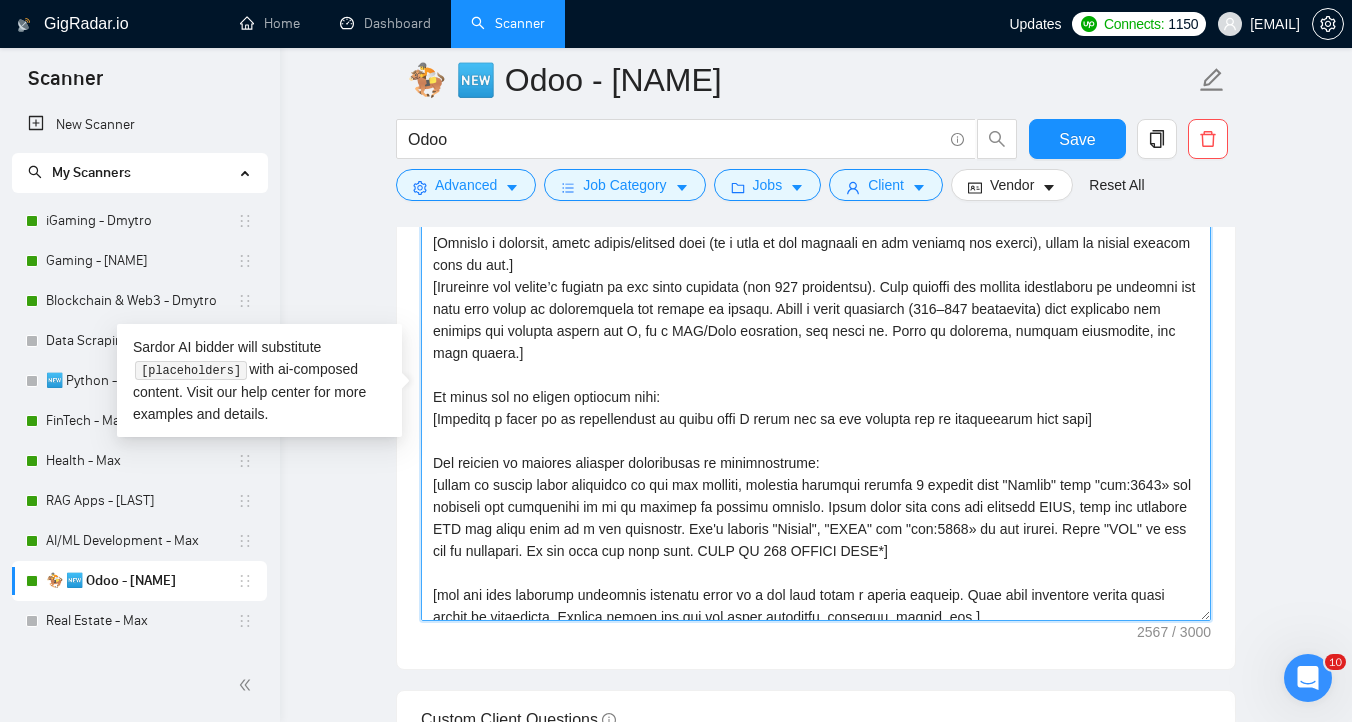 scroll, scrollTop: 384, scrollLeft: 0, axis: vertical 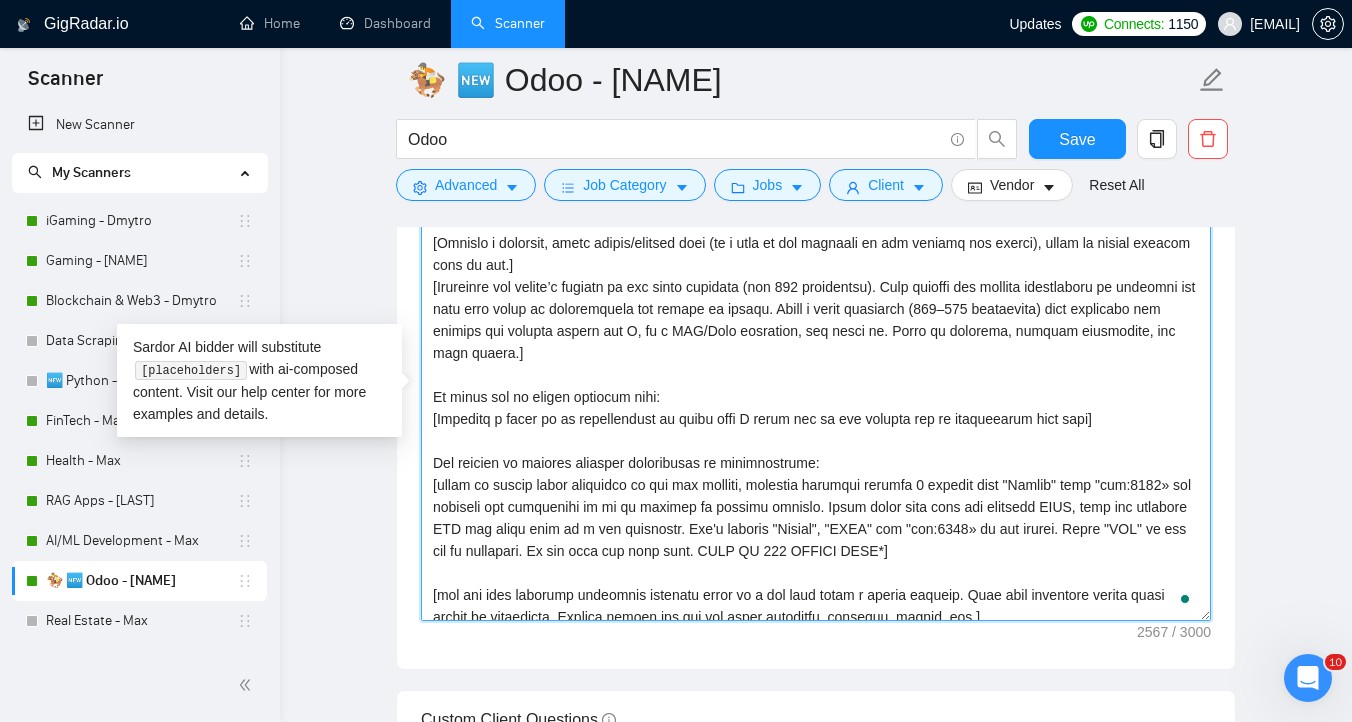 type on "Loremipsum dolo sita conse adipi elitse doei:
[Tempor=
9. INCI: Utlabore ETD Mag ali Enim Adminimven (QUI Nostrud) | EXE: ullam://lab.nisial.exe/commodocons/~556d7au8028iru8inr?v=1598594567866388495&v=7135670775070282788 | Essecill fug nul pariature sint occaecatcu nonp sunt Culp QUI officiadese: moll animidestlabo, pers undeomn, IS natuserrorvolup, acc DOL laud tot REM. | ape:8309
9. EAQU: IPSA – Quae Abillo INV Veritatisq | ARC: beata://vit.dictae.nem/enimipsamqu/~379v5as5007aut7odi?f=7830028943347669117&c=0745384075941317773 | Magni d eosrat sequ nesciu NEQ po Quis: doloremad numquame moditempor, inciduntma QUA & ETI, min solutan eligen opti cumq nihilimp quopl-facer possimus assu rep TEM. | aut:3039
2. QUIB: OffiCiisde – RER Necessitat & Saep Evenietvol | REP: recus://ita.earumh.ten/sapientedel/~151r2vo6556mai5ali?p=3285599492291208037&d=3909109461909656732 | Asperio Repel MIN nostrume ul Corp: suscipitl aliqui comm consequatu, quidmax mollit 0.5×, mol har quidemreru faci ex 80% dist Namlib TEM cums..." 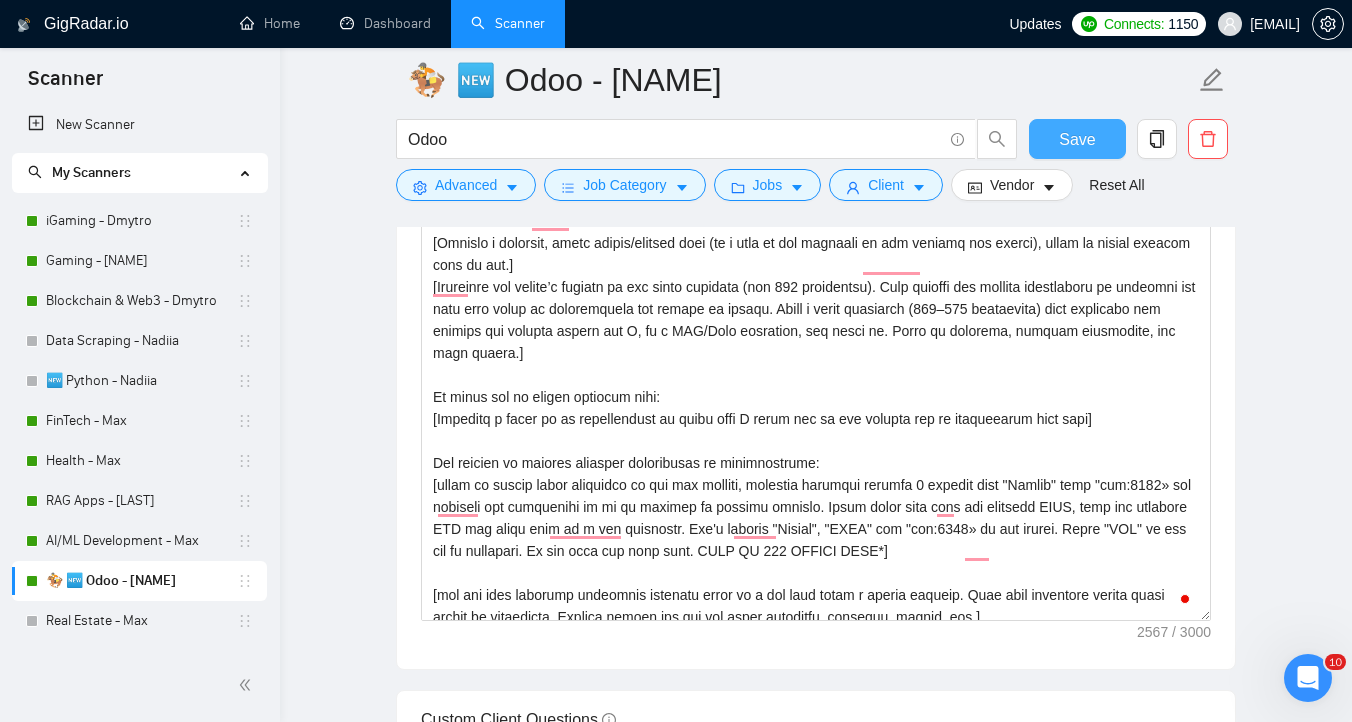 click on "Save" at bounding box center (1077, 139) 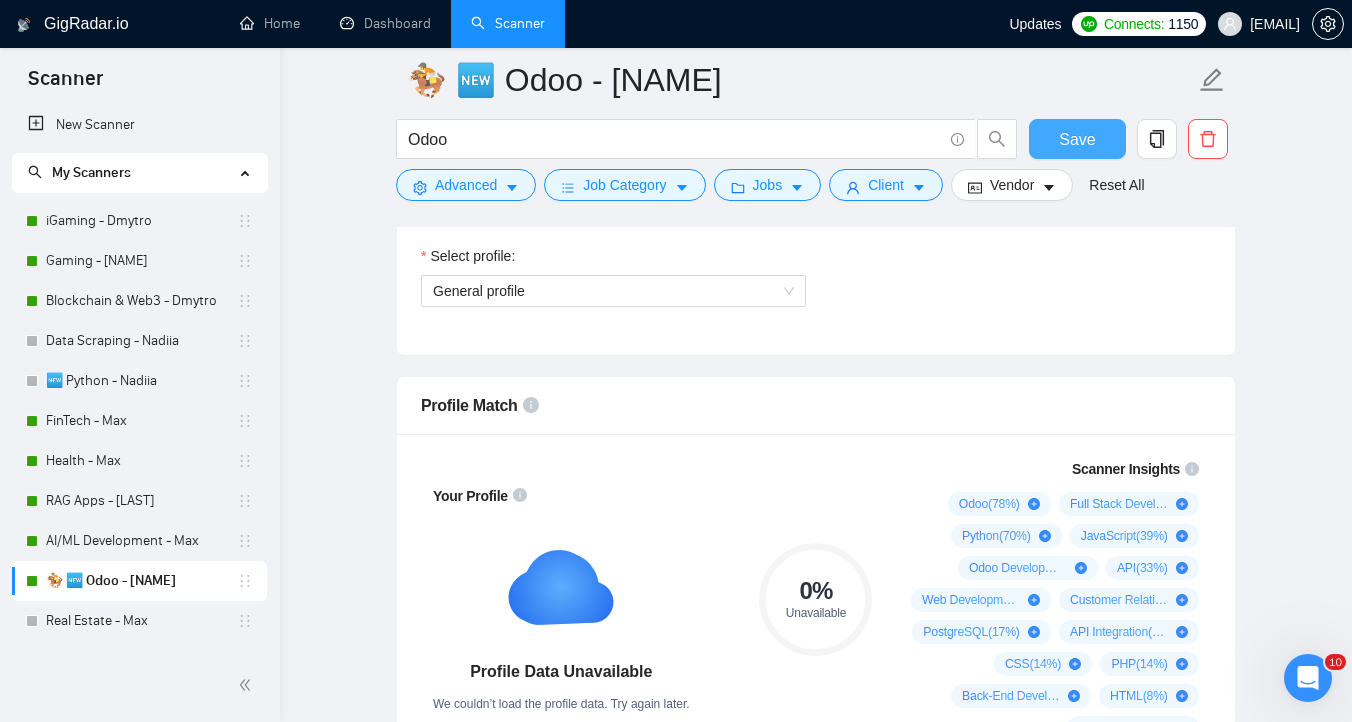 scroll, scrollTop: 908, scrollLeft: 0, axis: vertical 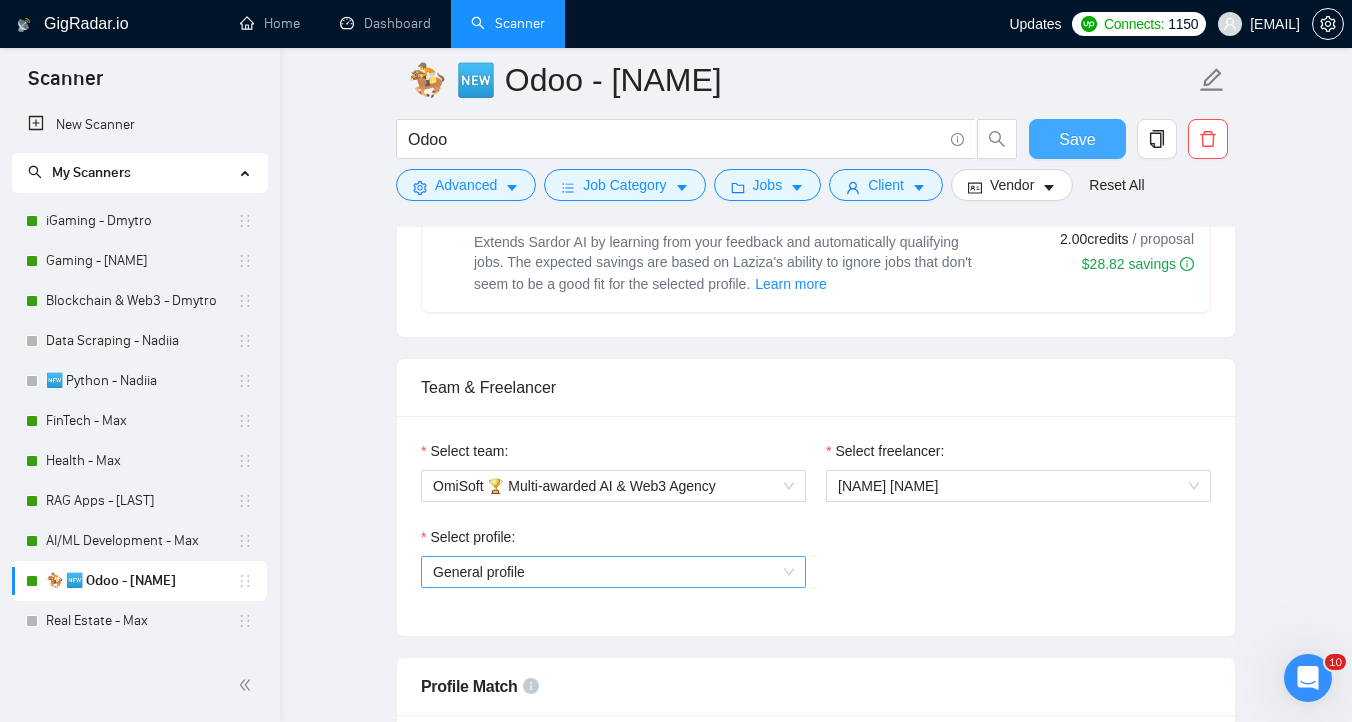 click on "General profile" at bounding box center [613, 572] 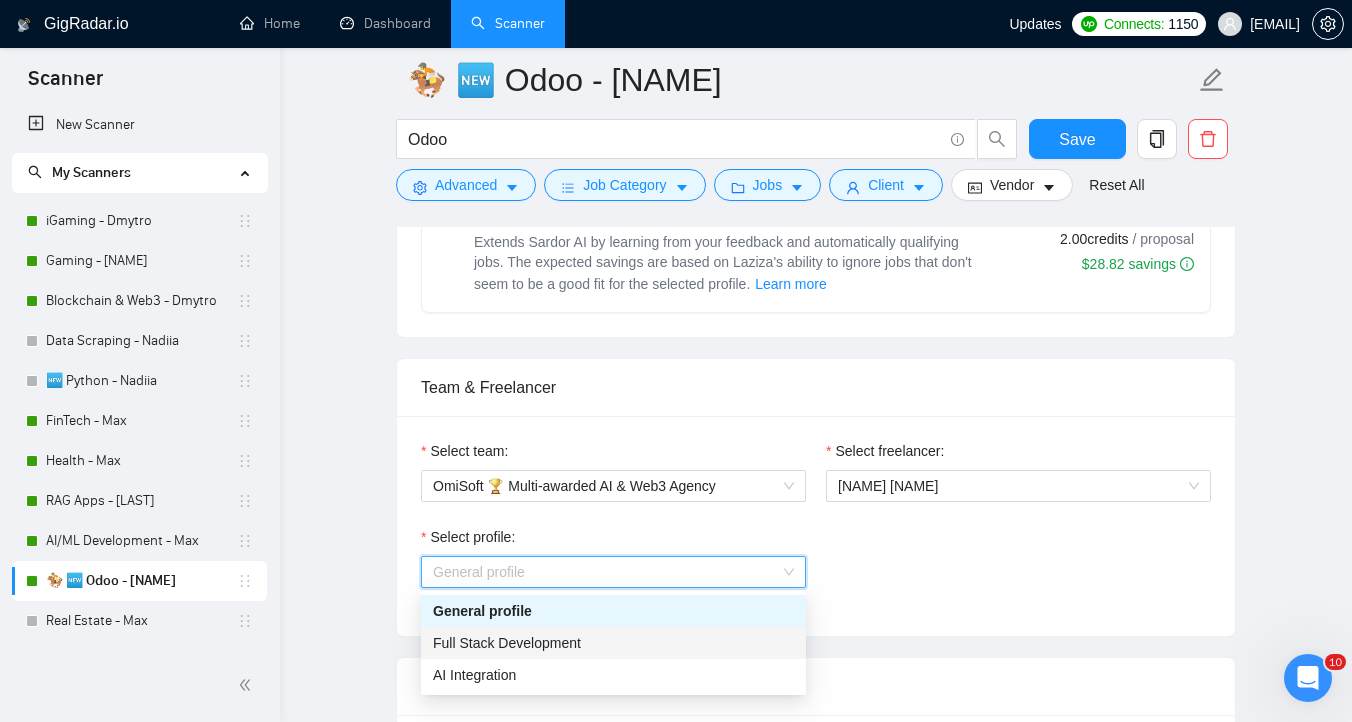 click on "Full Stack Development" at bounding box center [613, 643] 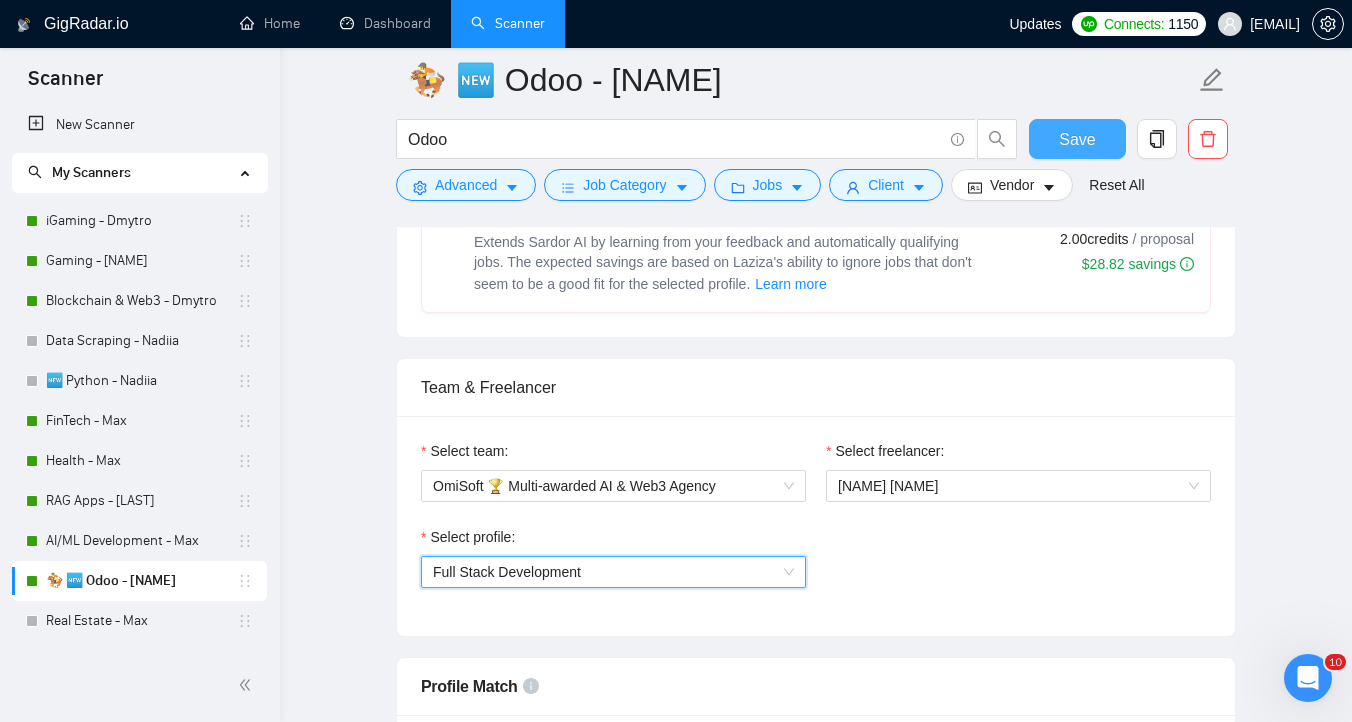 click on "Save" at bounding box center [1077, 139] 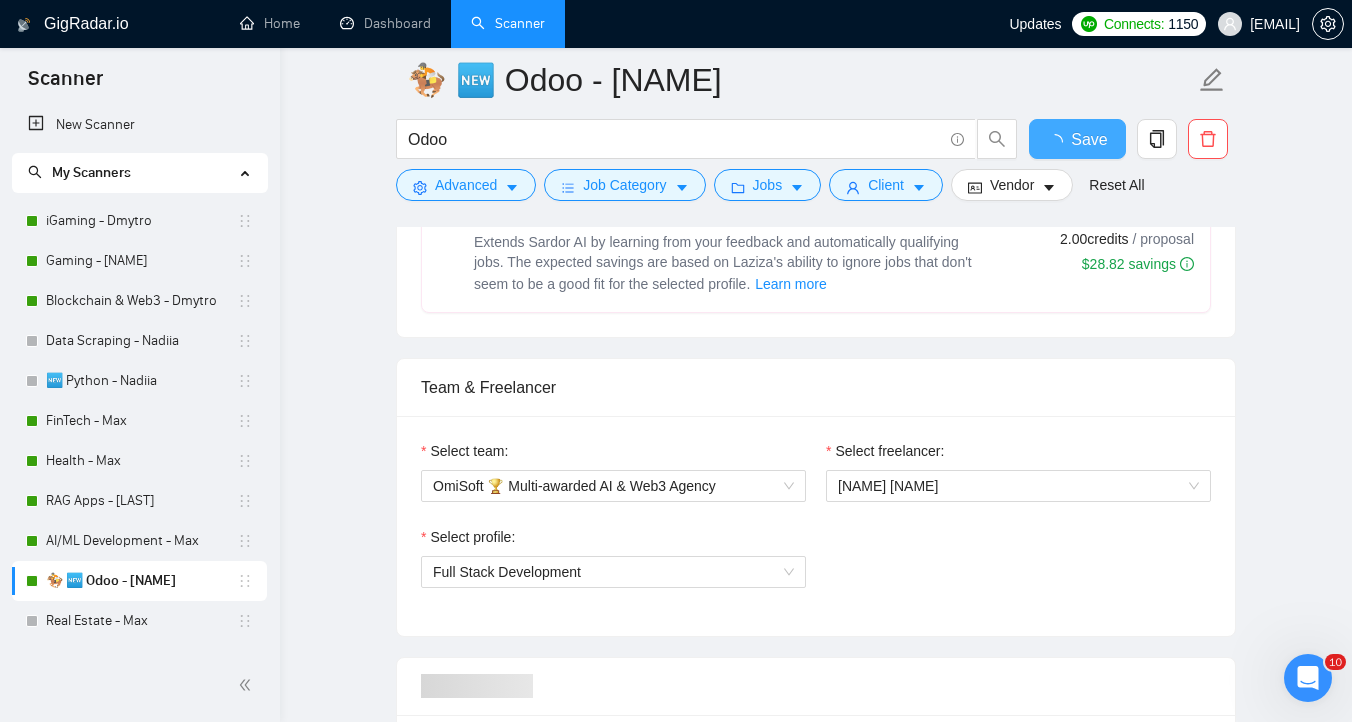 type 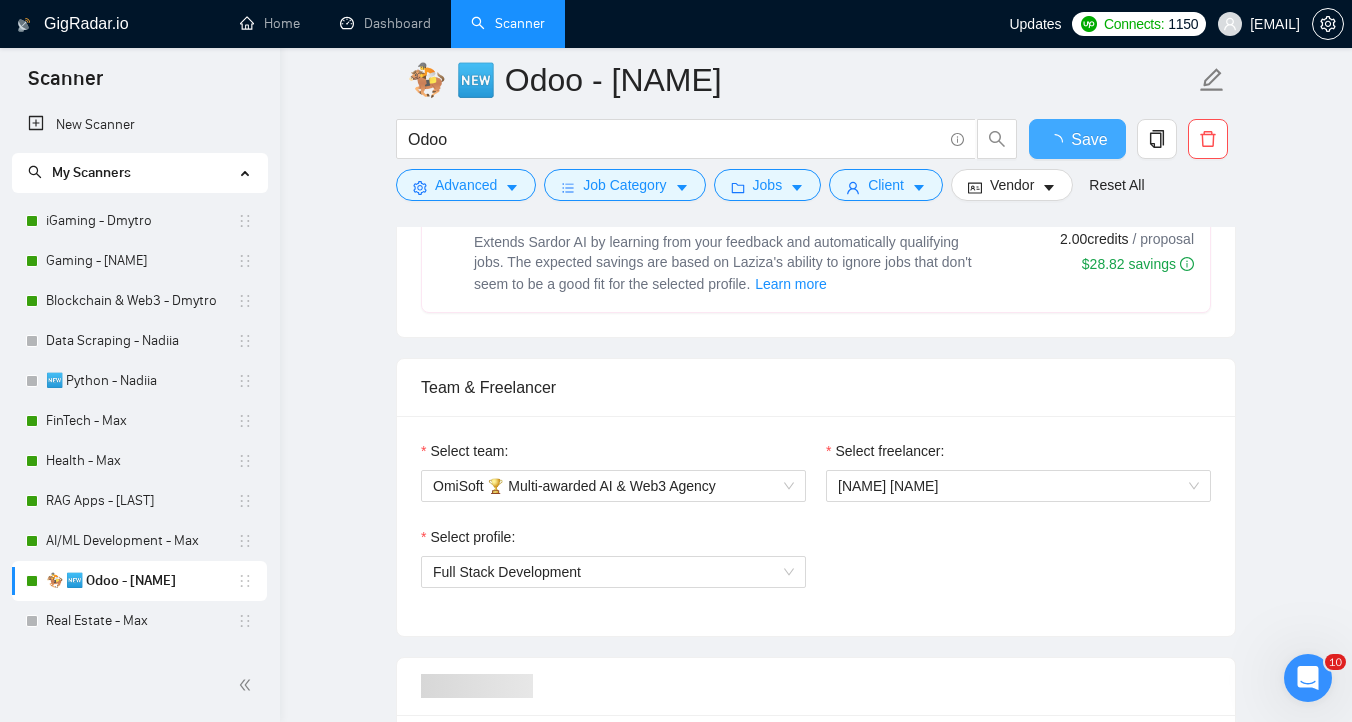 checkbox on "true" 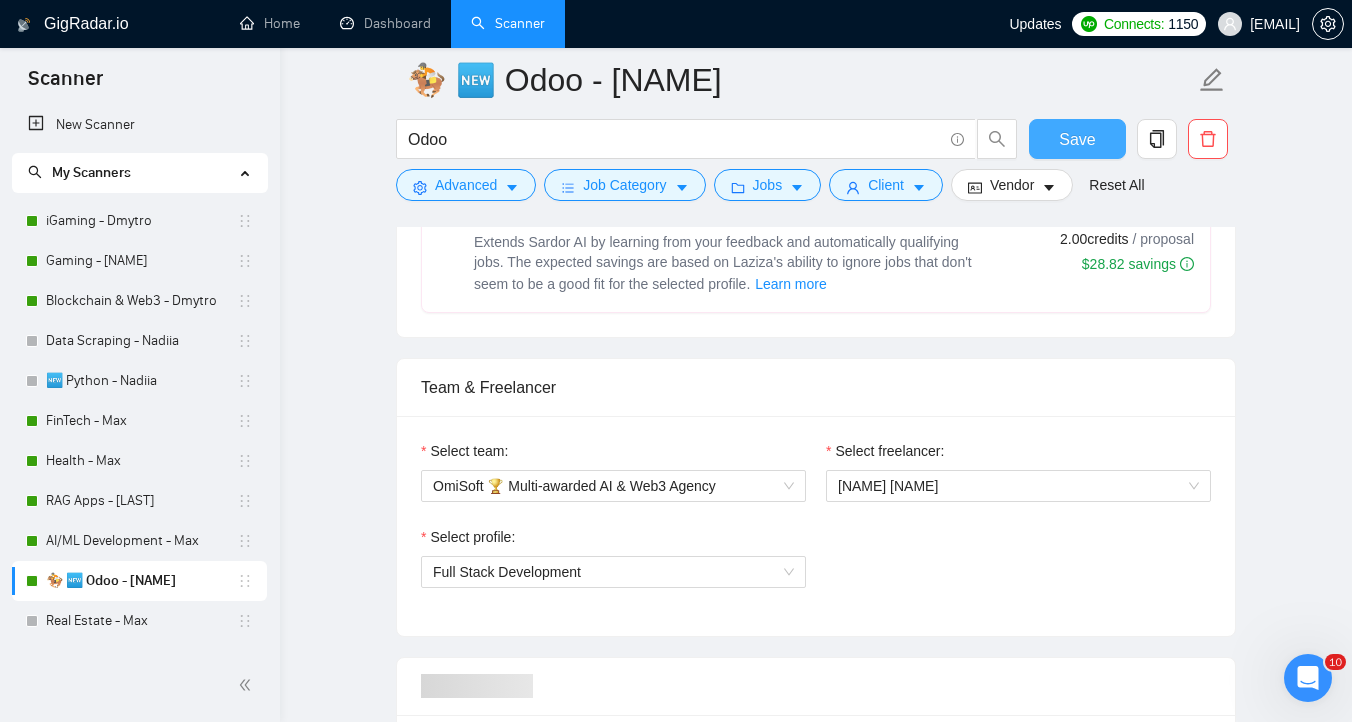 type 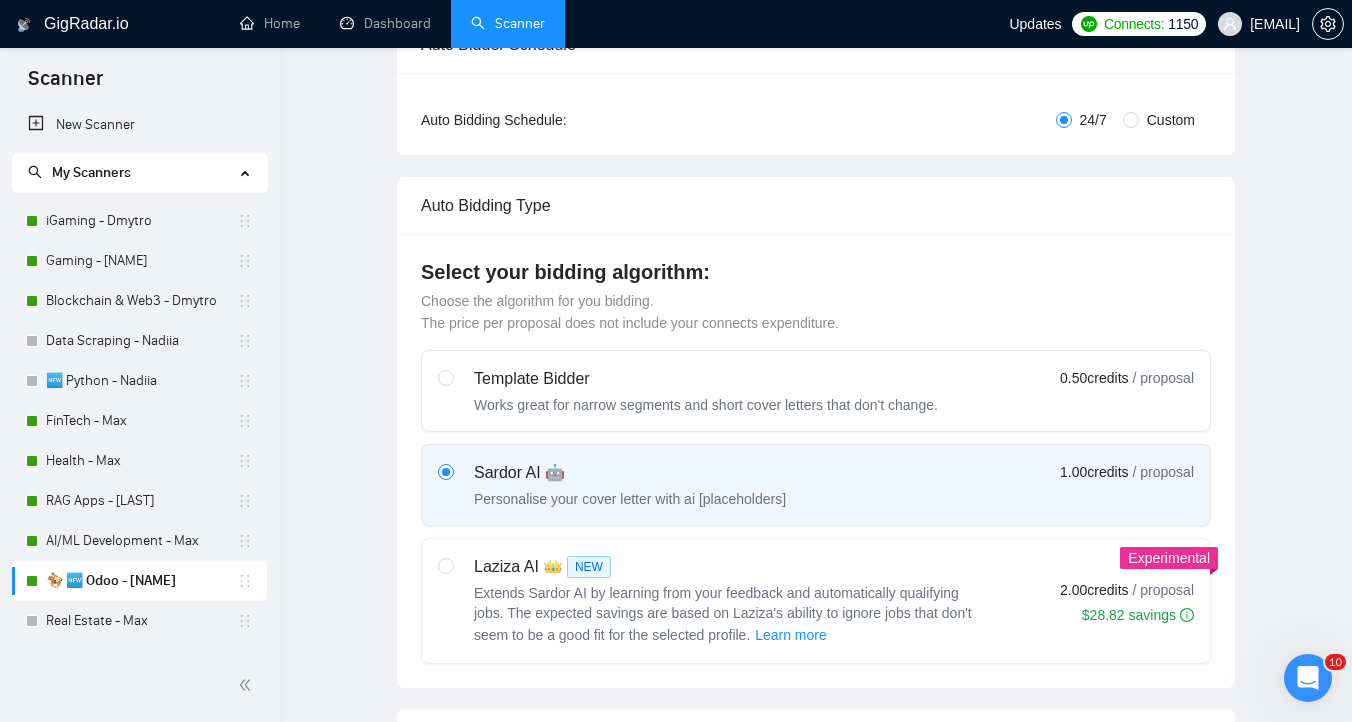 scroll, scrollTop: 0, scrollLeft: 0, axis: both 